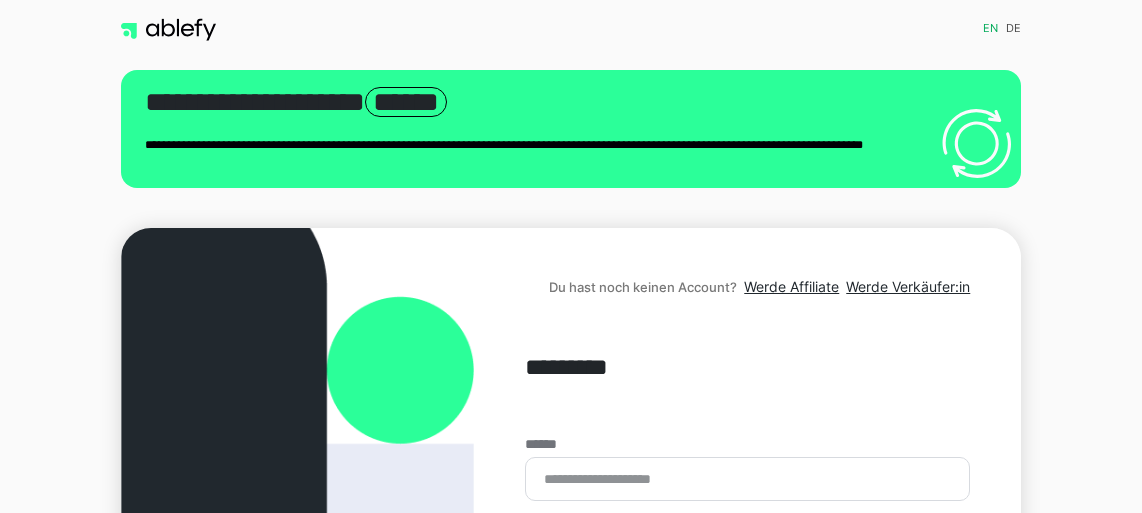 scroll, scrollTop: 0, scrollLeft: 0, axis: both 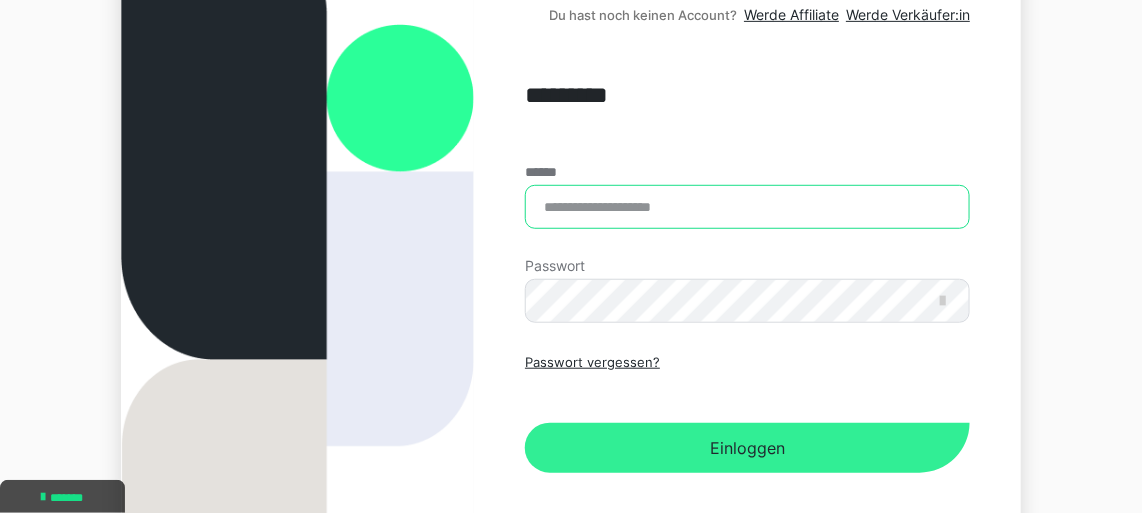 type on "**********" 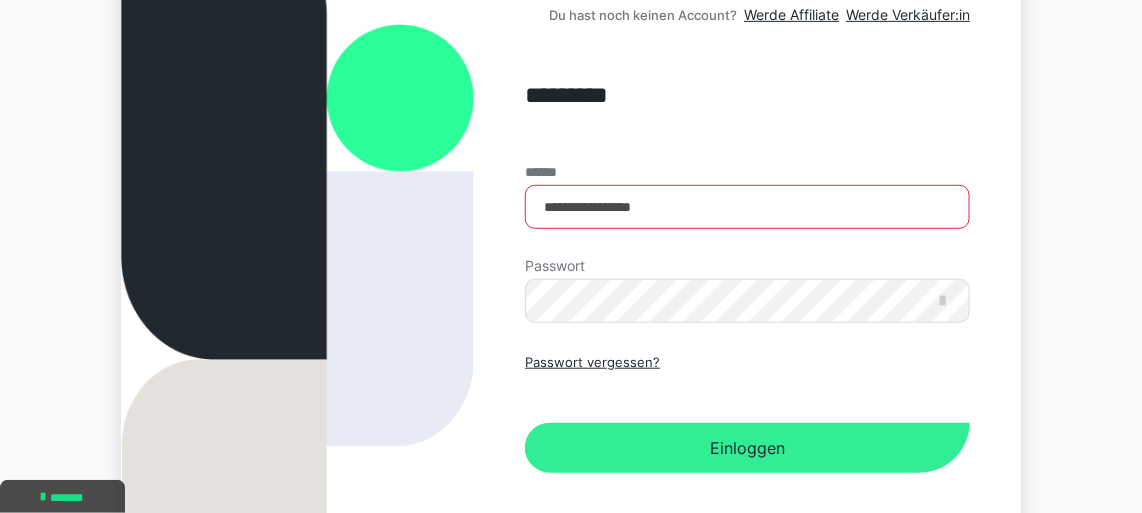 click on "Einloggen" at bounding box center (747, 448) 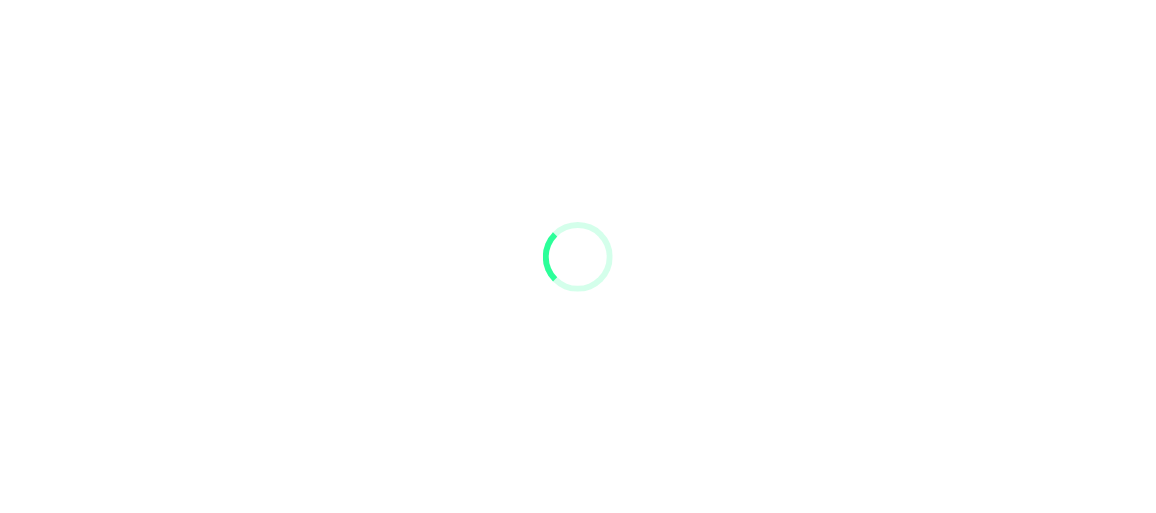 scroll, scrollTop: 0, scrollLeft: 0, axis: both 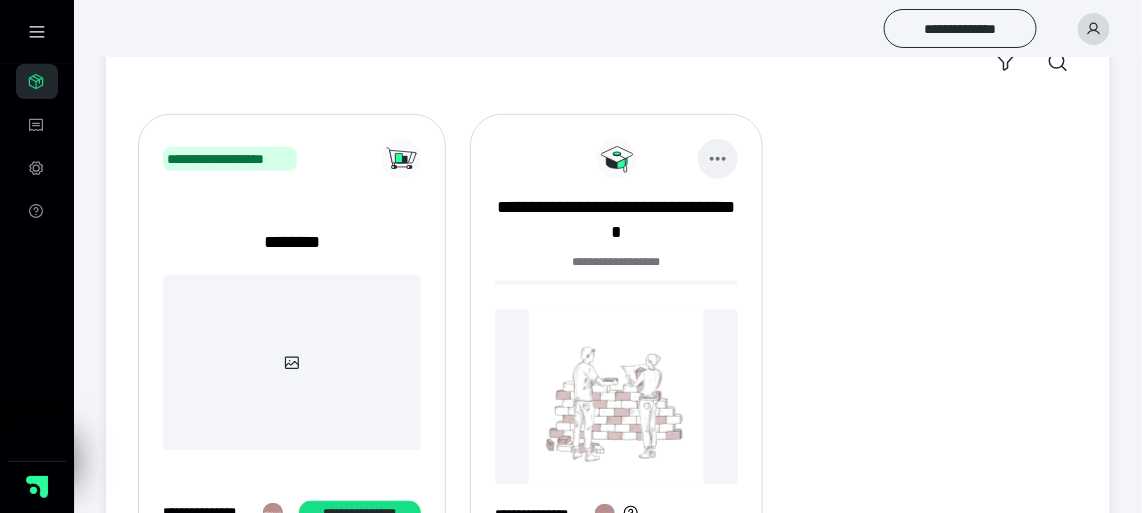 click 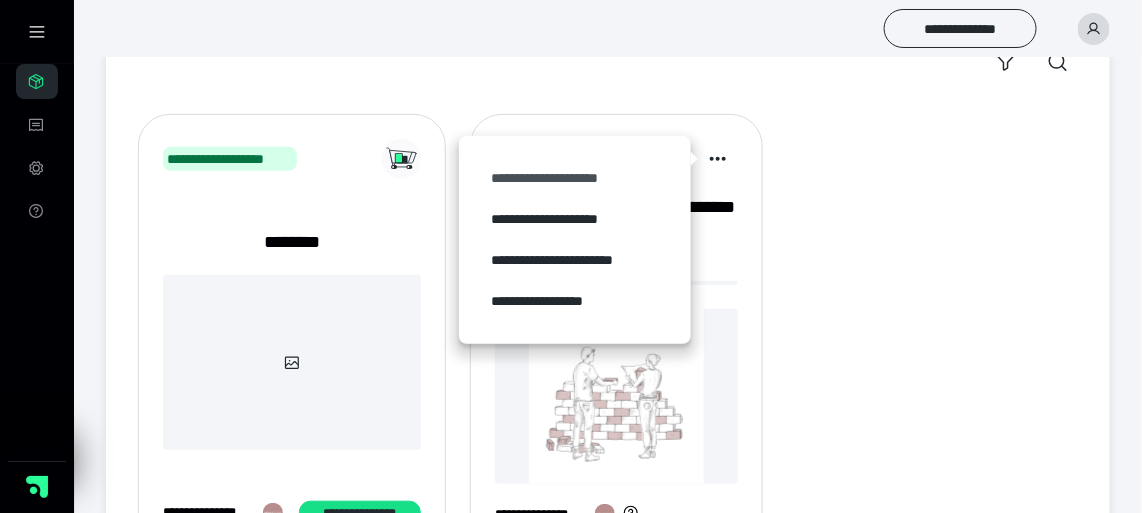 click on "**********" at bounding box center [575, 178] 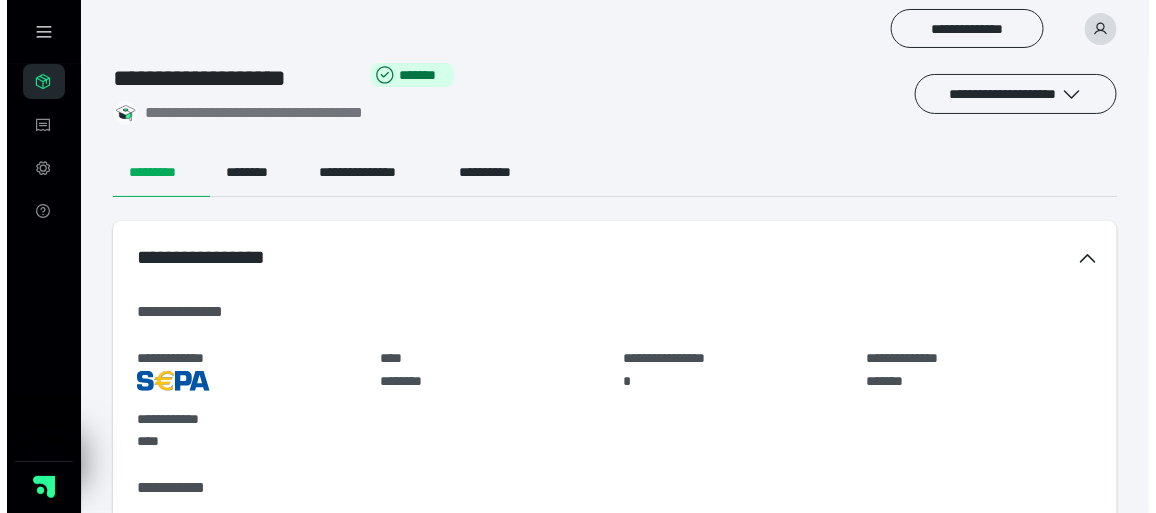 scroll, scrollTop: 0, scrollLeft: 0, axis: both 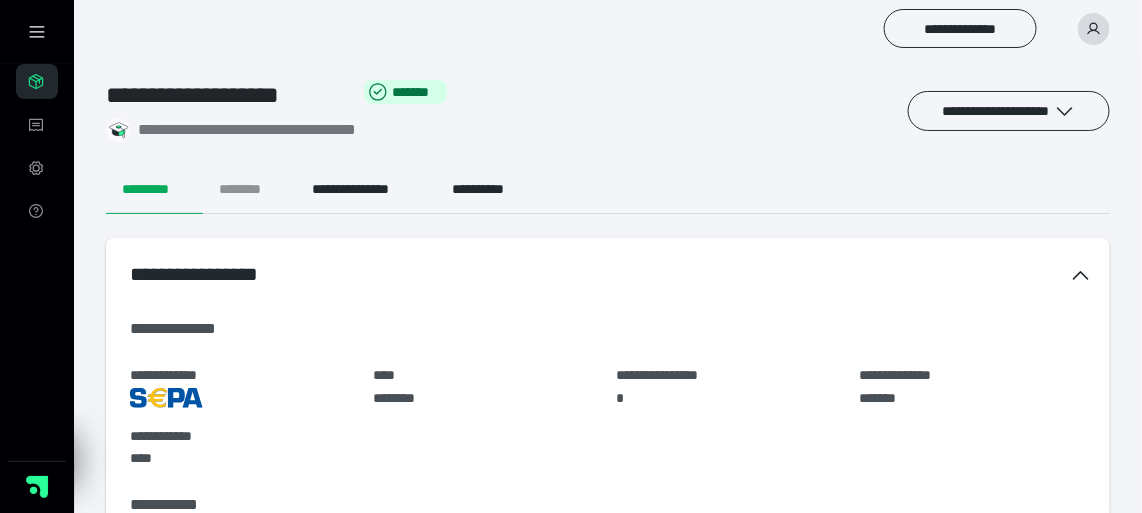 click on "********" at bounding box center (249, 190) 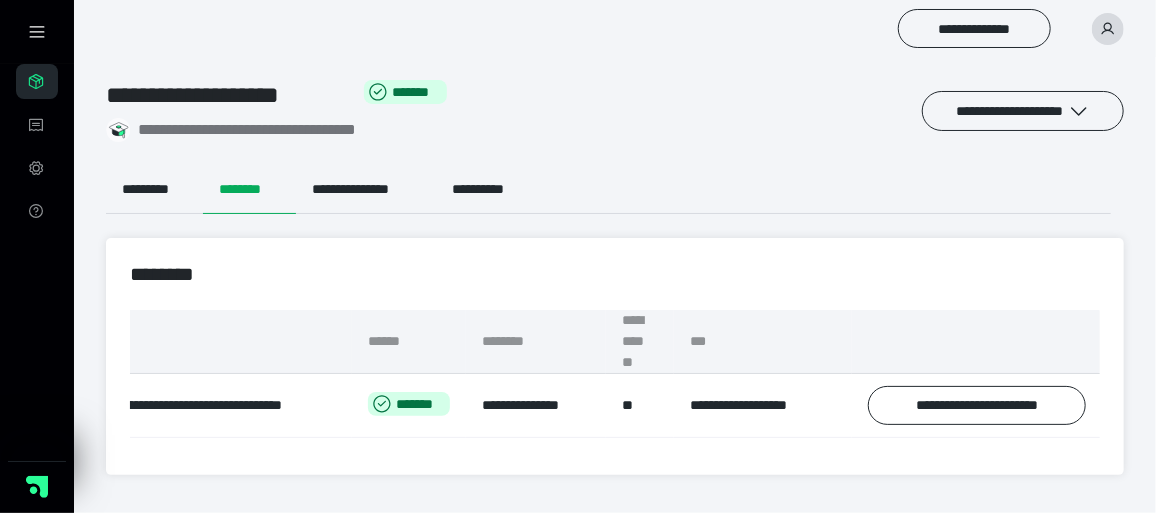 scroll, scrollTop: 0, scrollLeft: 106, axis: horizontal 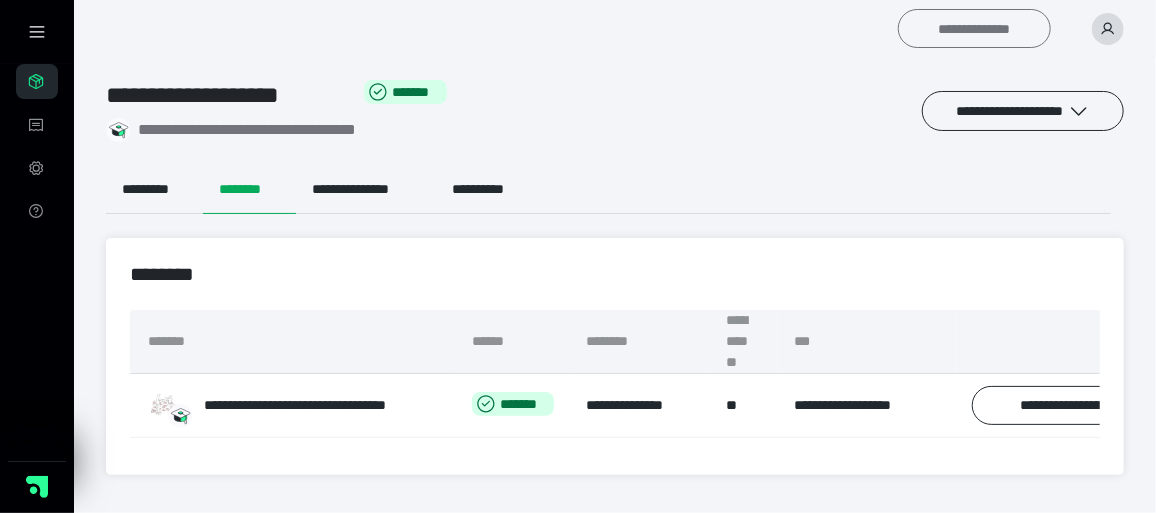 click on "**********" at bounding box center [974, 28] 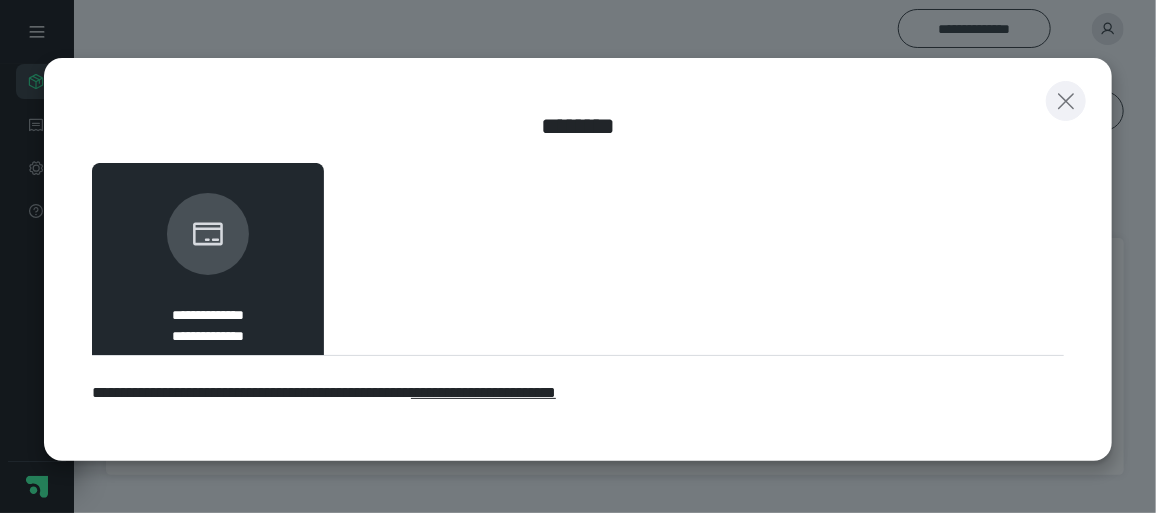 click 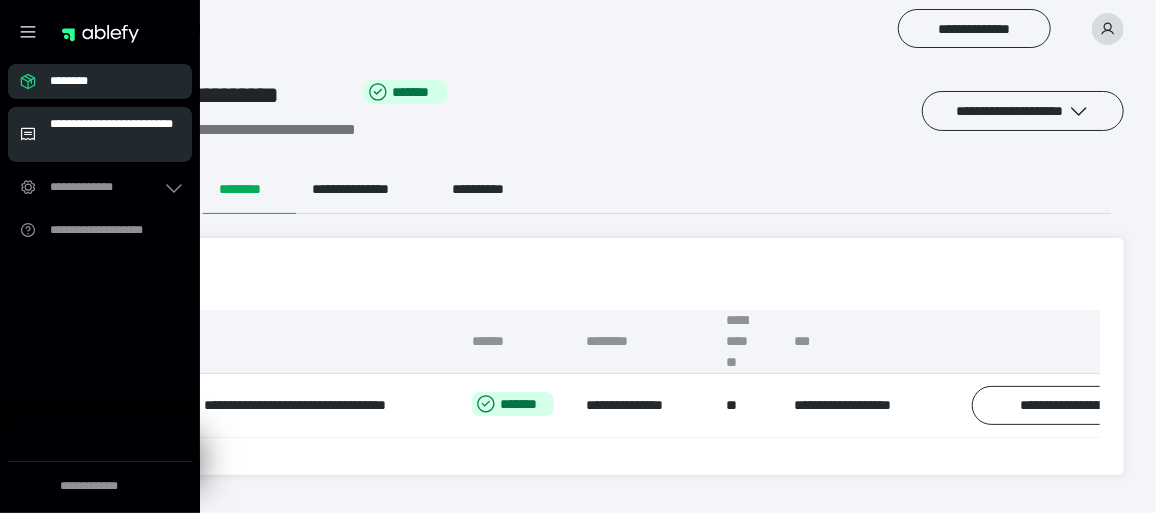 click on "**********" at bounding box center (115, 134) 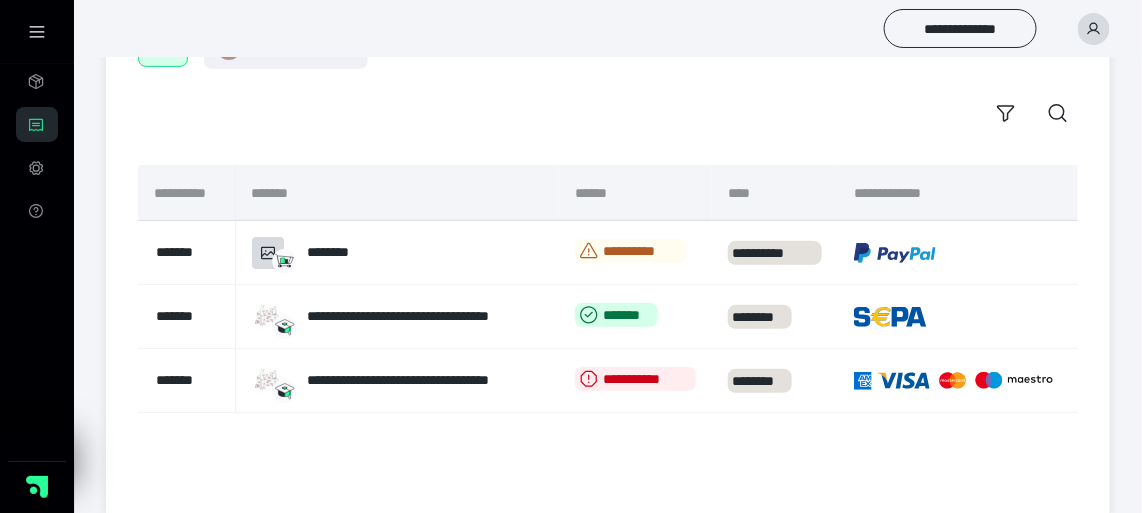 scroll, scrollTop: 173, scrollLeft: 0, axis: vertical 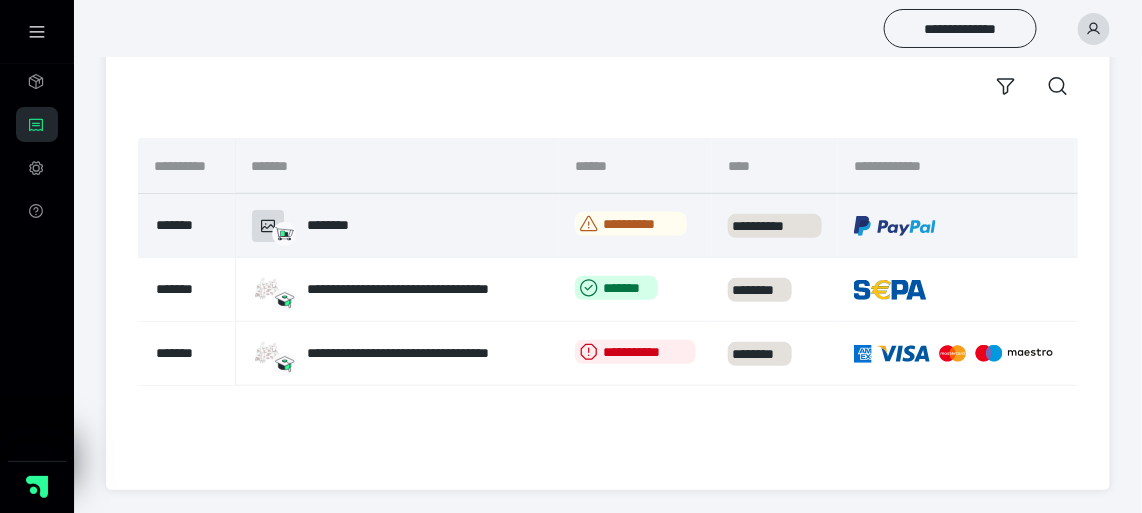 click 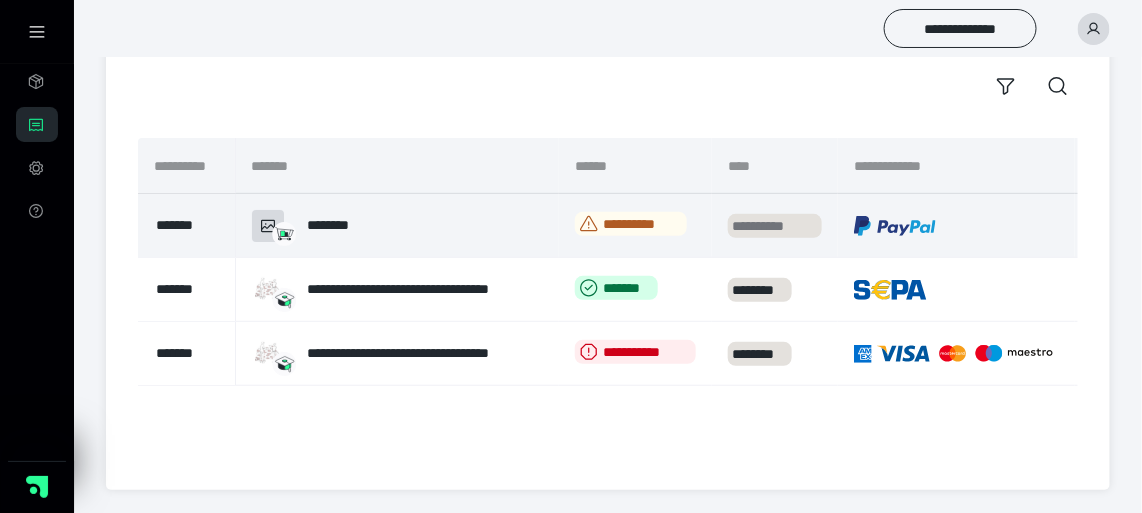 click on "**********" at bounding box center [775, 226] 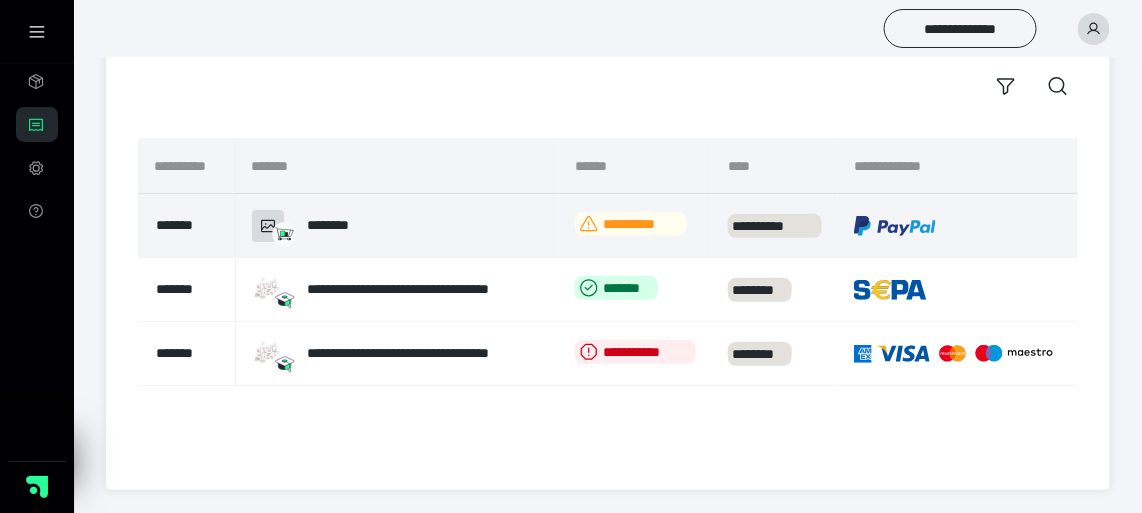 click on "**********" at bounding box center (631, 224) 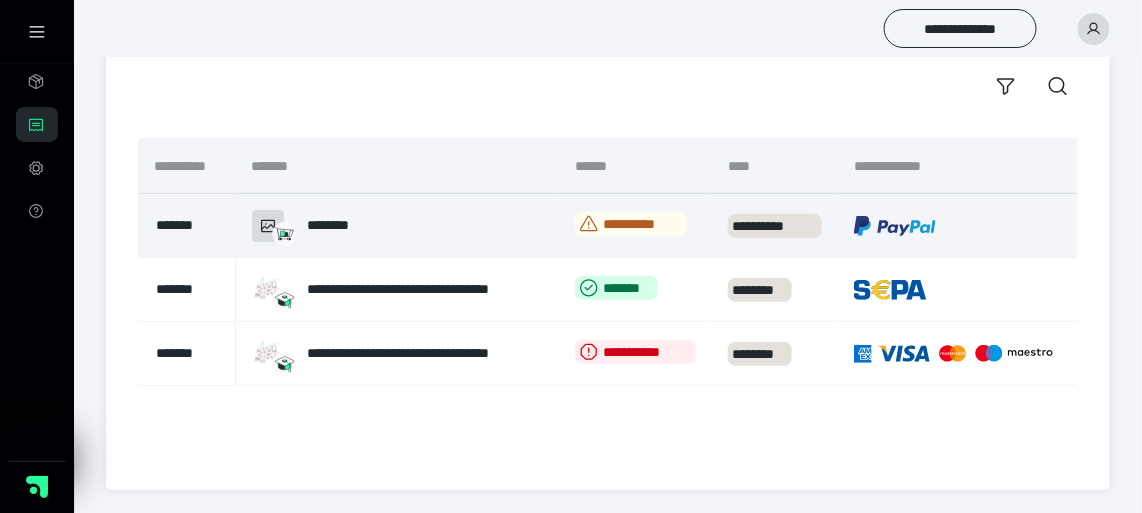 click on "********" at bounding box center (345, 225) 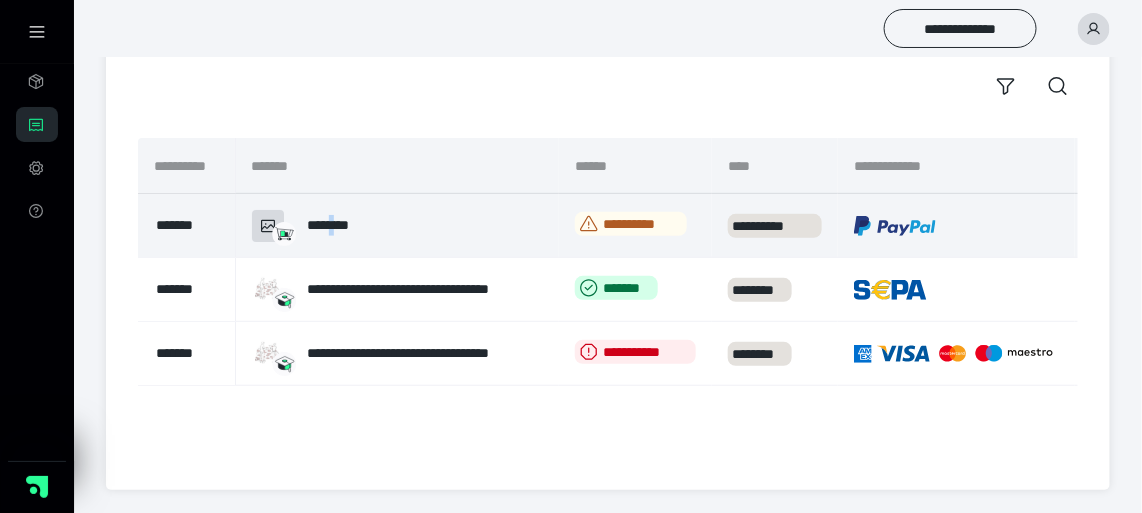 click on "********" at bounding box center [345, 225] 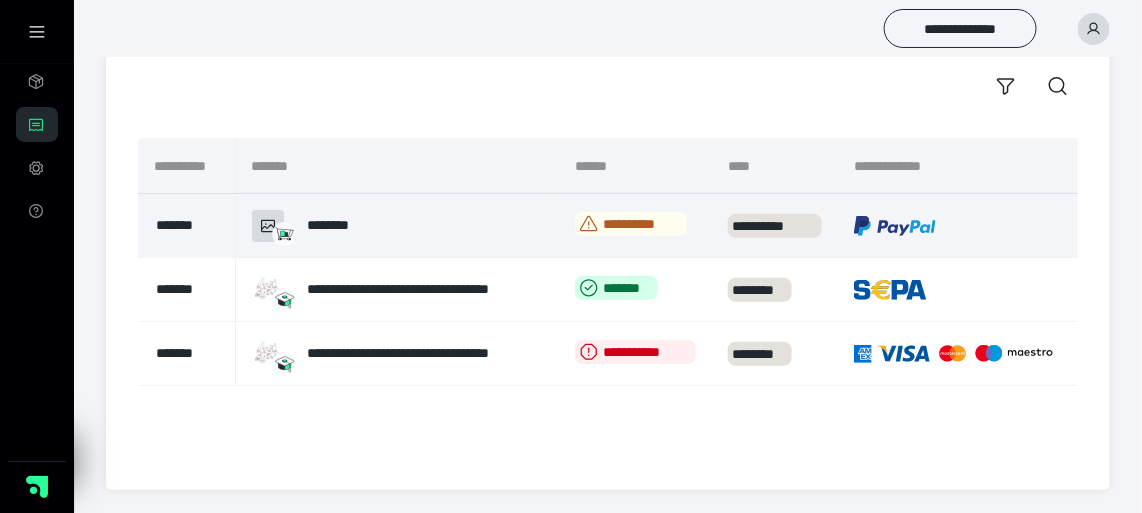 click 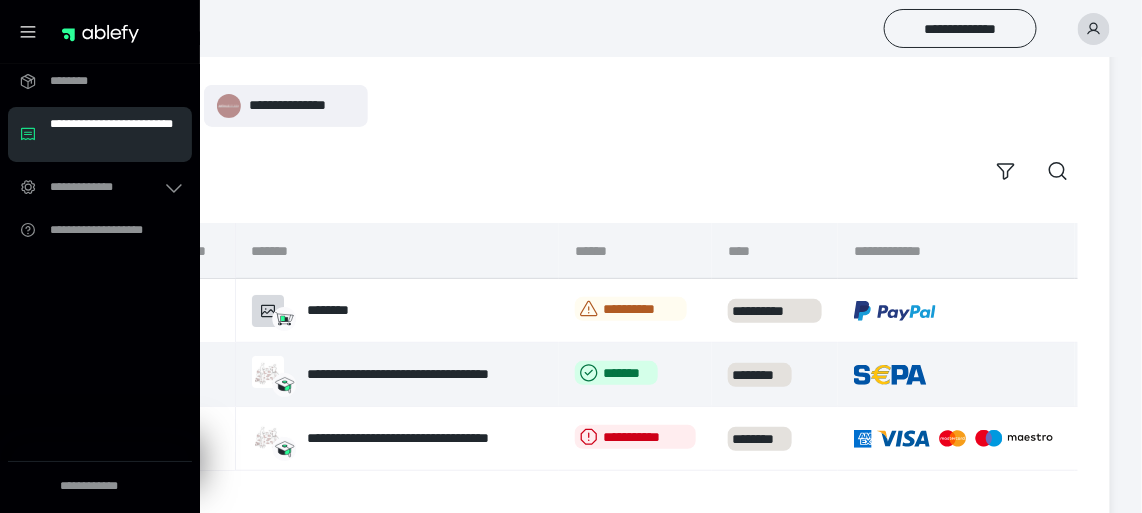 scroll, scrollTop: 173, scrollLeft: 0, axis: vertical 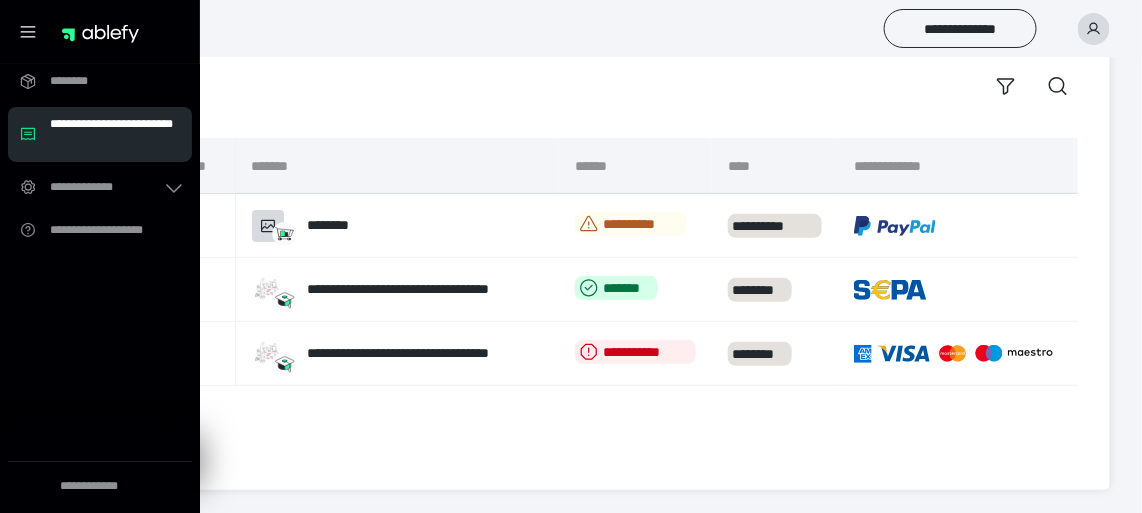 click 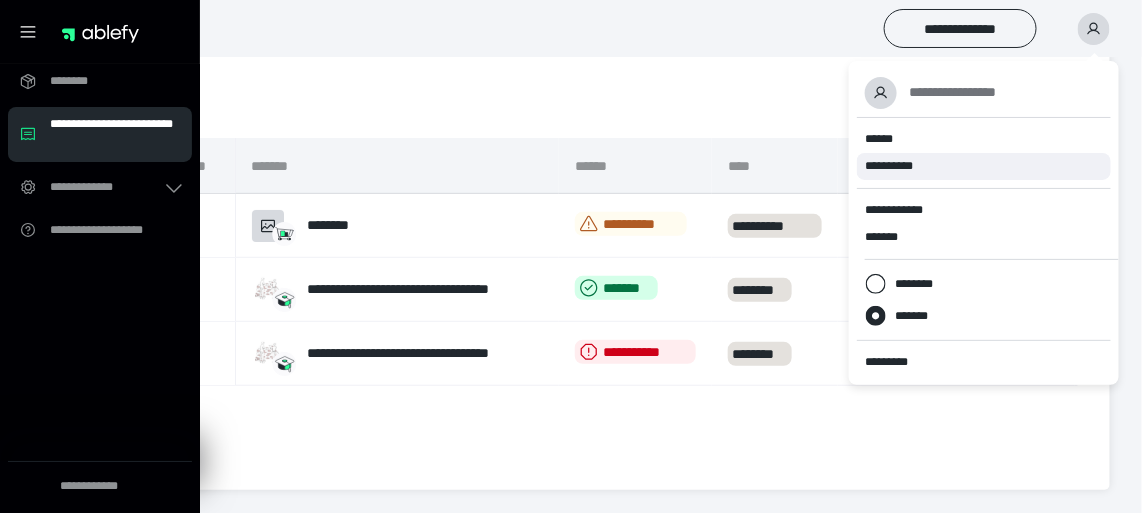 click on "**********" at bounding box center (898, 166) 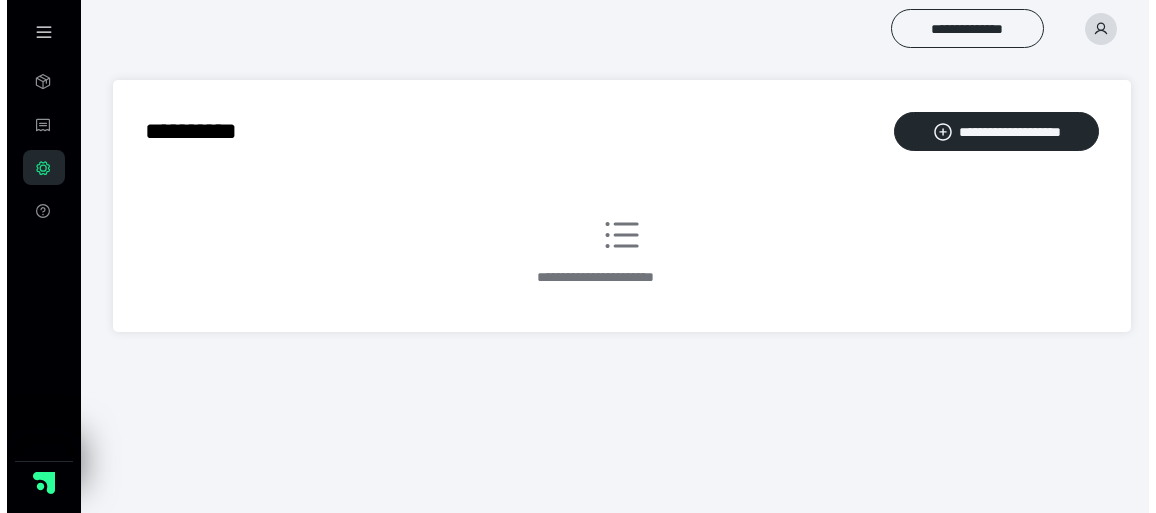 scroll, scrollTop: 0, scrollLeft: 0, axis: both 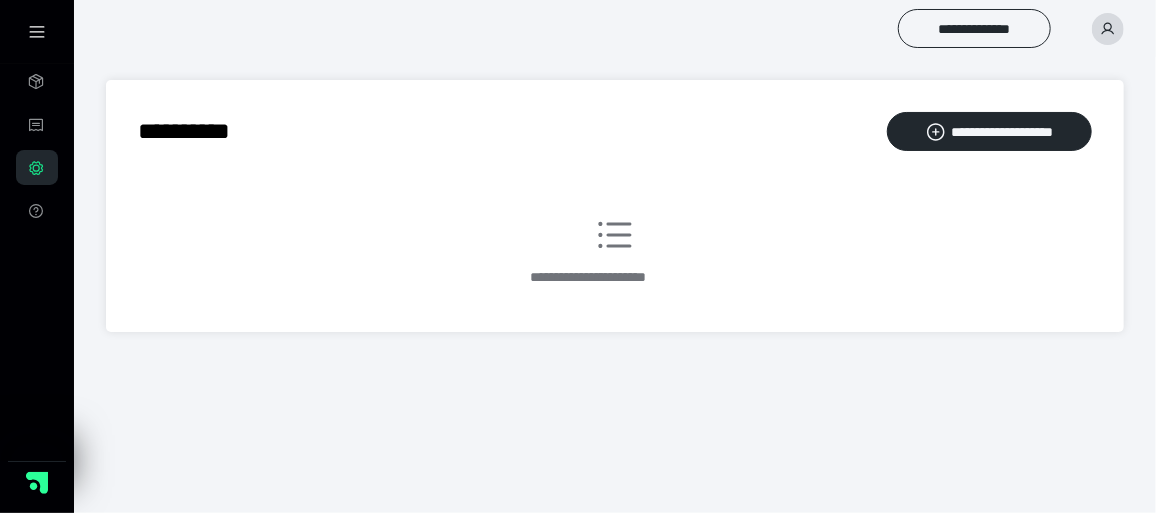 click at bounding box center (1108, 29) 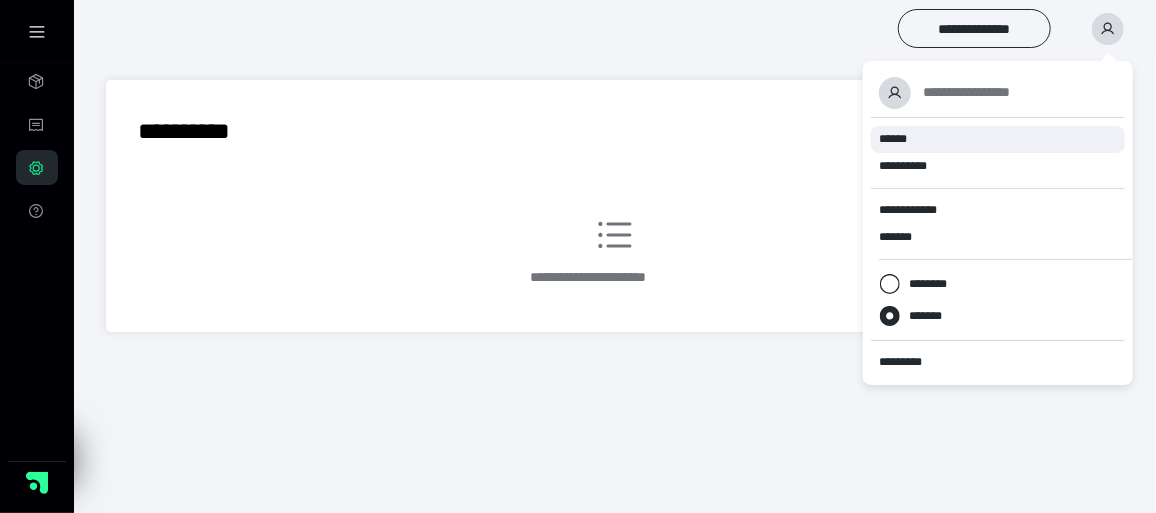 click on "******" at bounding box center (893, 139) 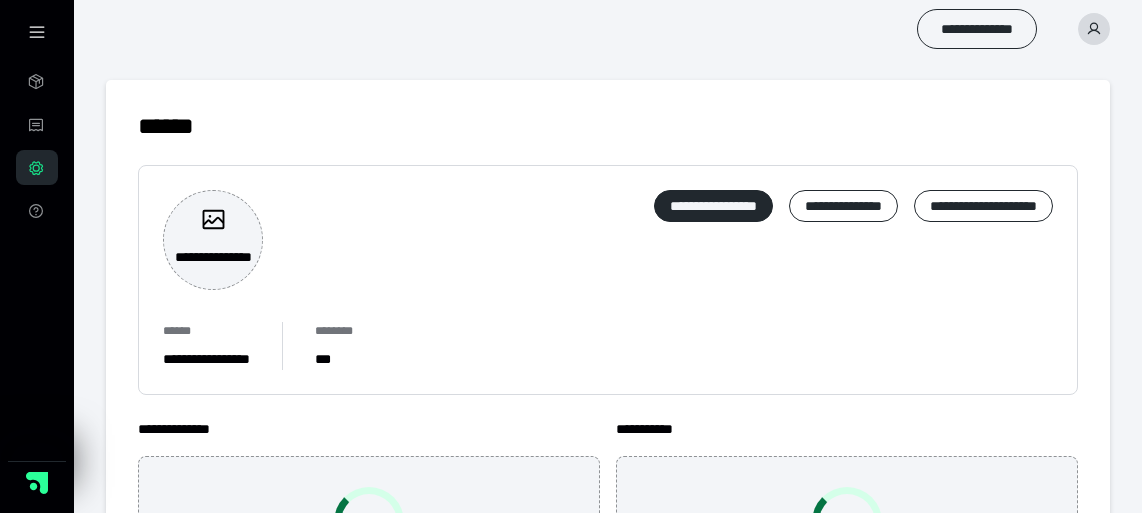 scroll, scrollTop: 0, scrollLeft: 0, axis: both 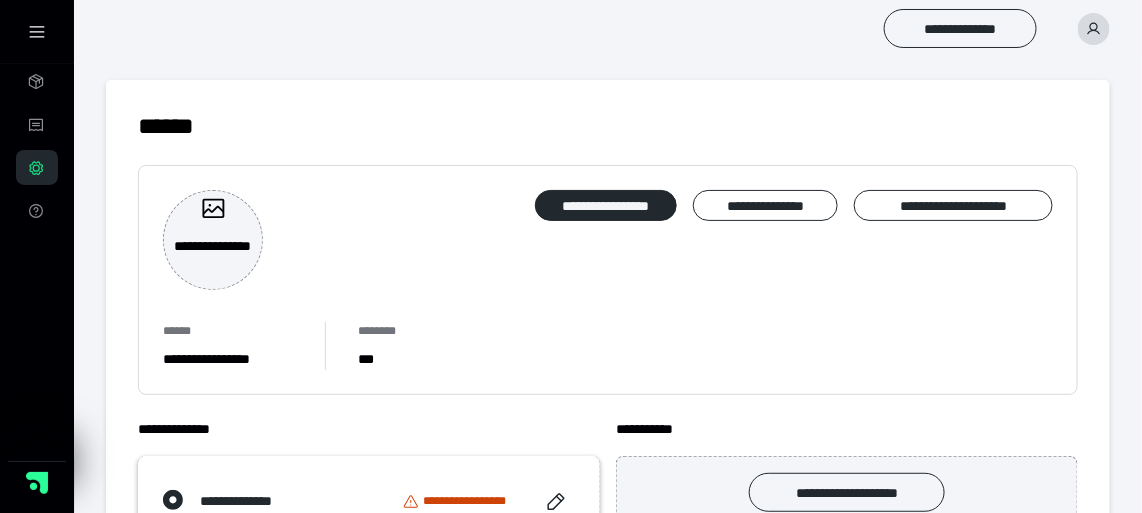 click 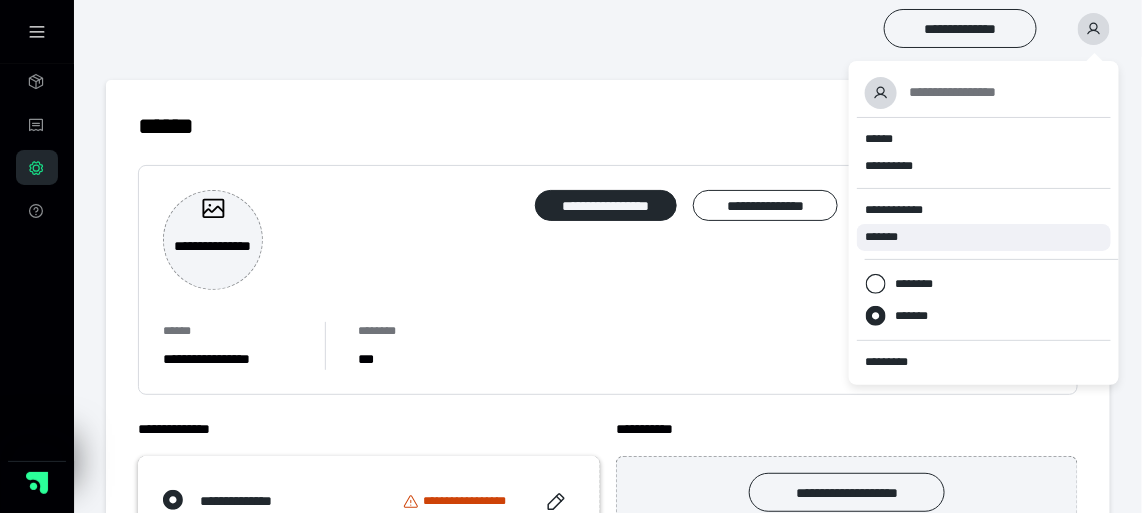 click on "*******" at bounding box center (888, 237) 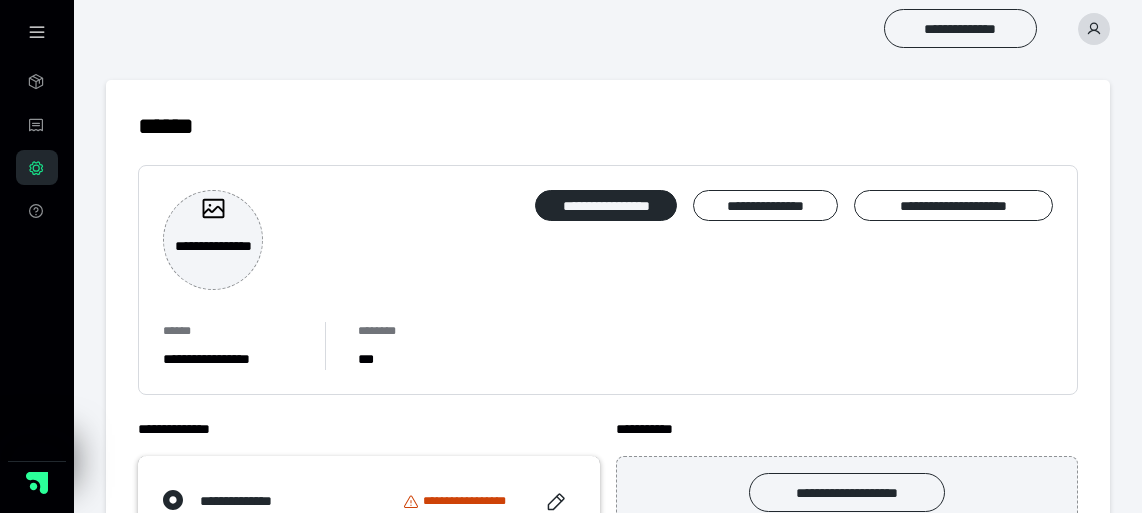 scroll, scrollTop: 0, scrollLeft: 0, axis: both 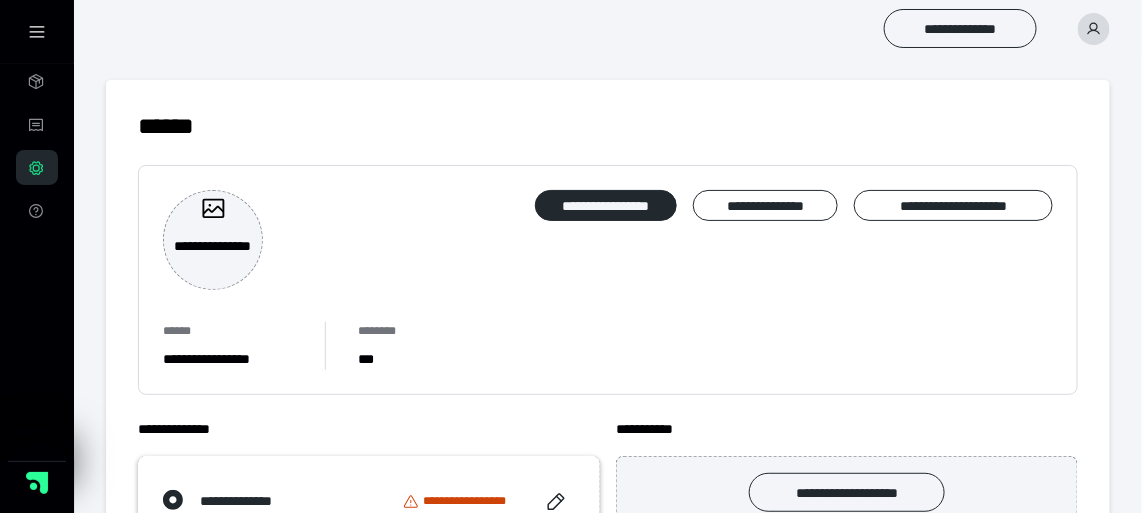 click 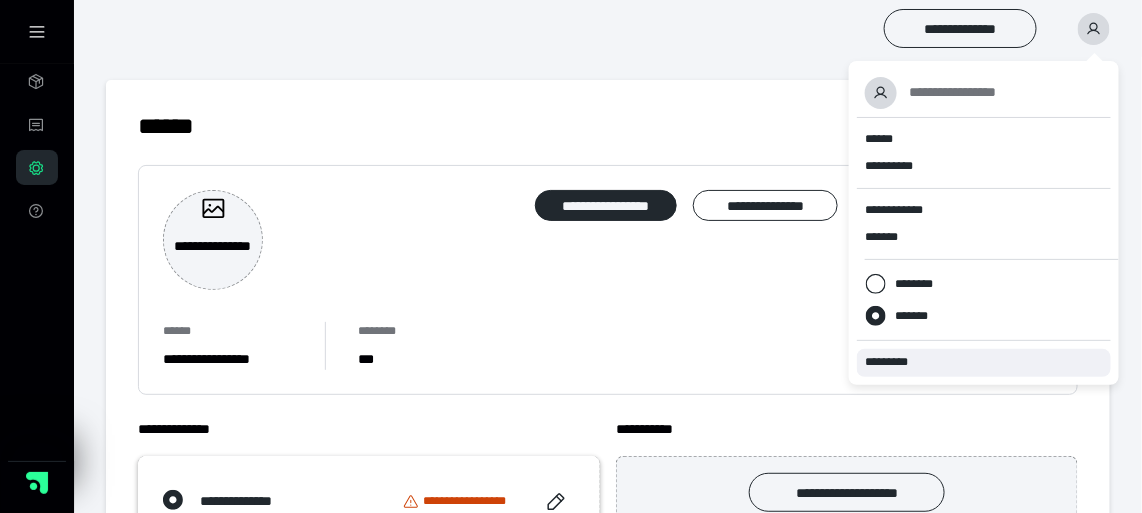 click on "*********" at bounding box center (895, 362) 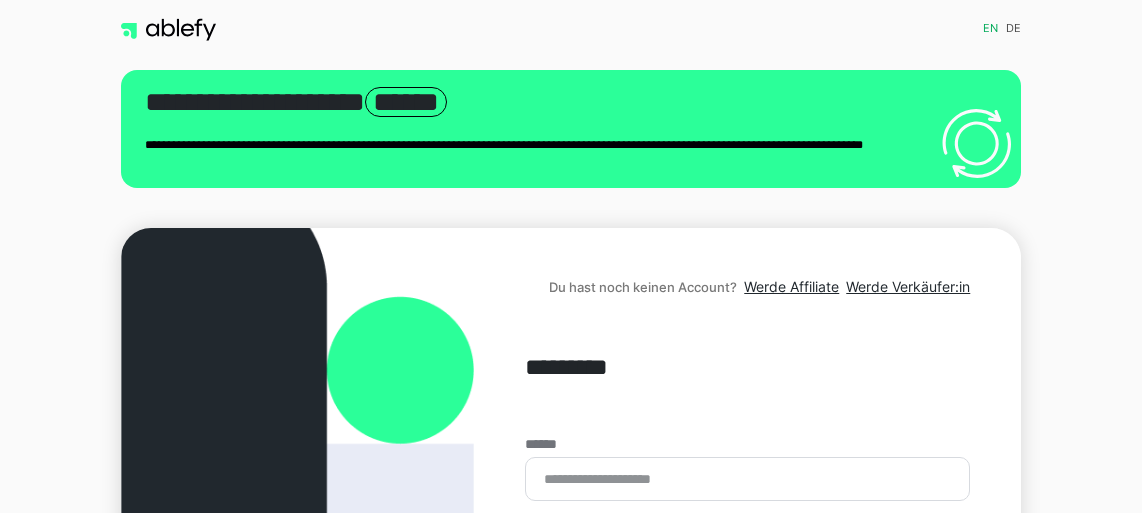 scroll, scrollTop: 0, scrollLeft: 0, axis: both 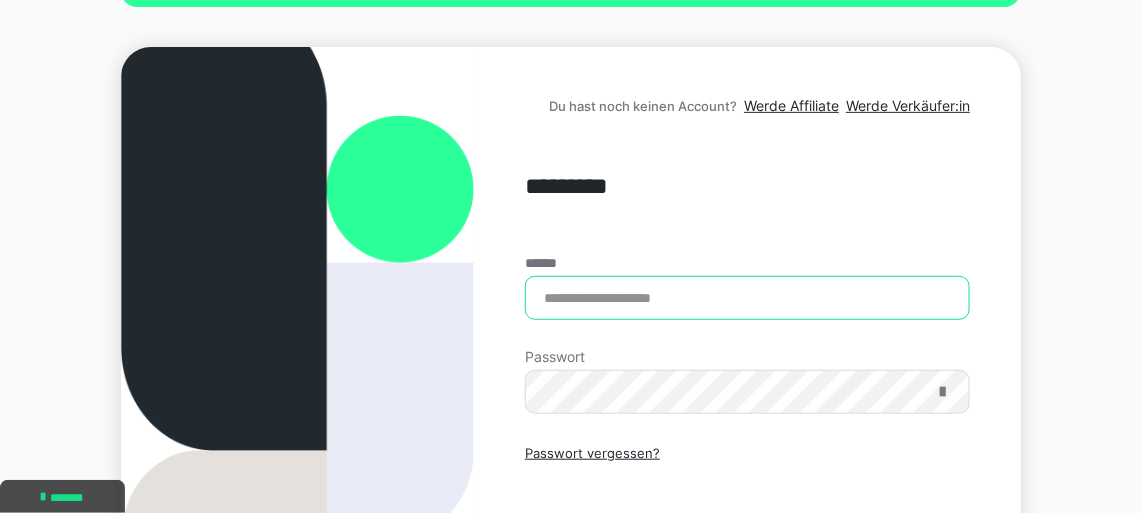 type on "**********" 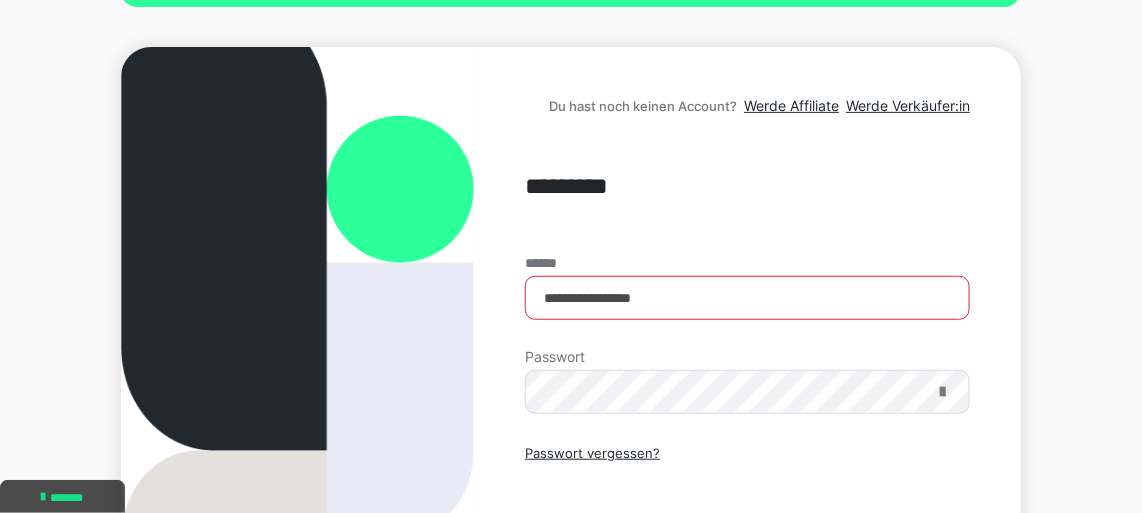click at bounding box center (942, 392) 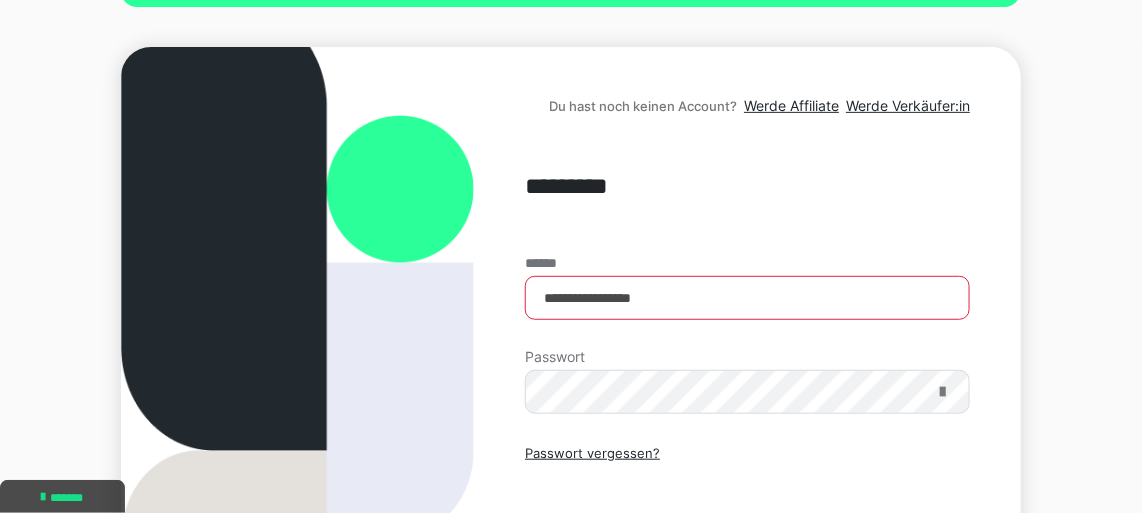 click at bounding box center (942, 392) 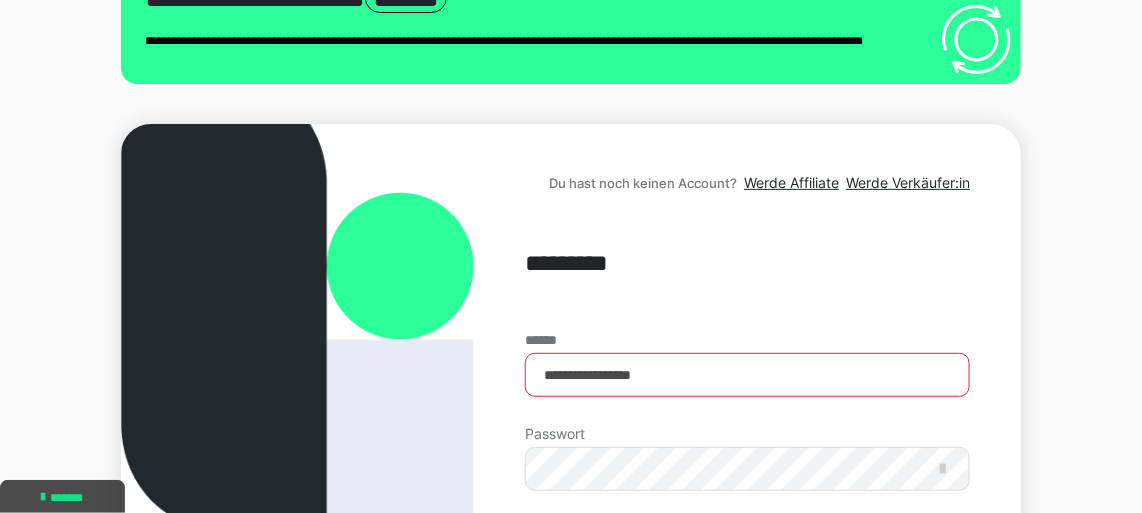 scroll, scrollTop: 0, scrollLeft: 0, axis: both 